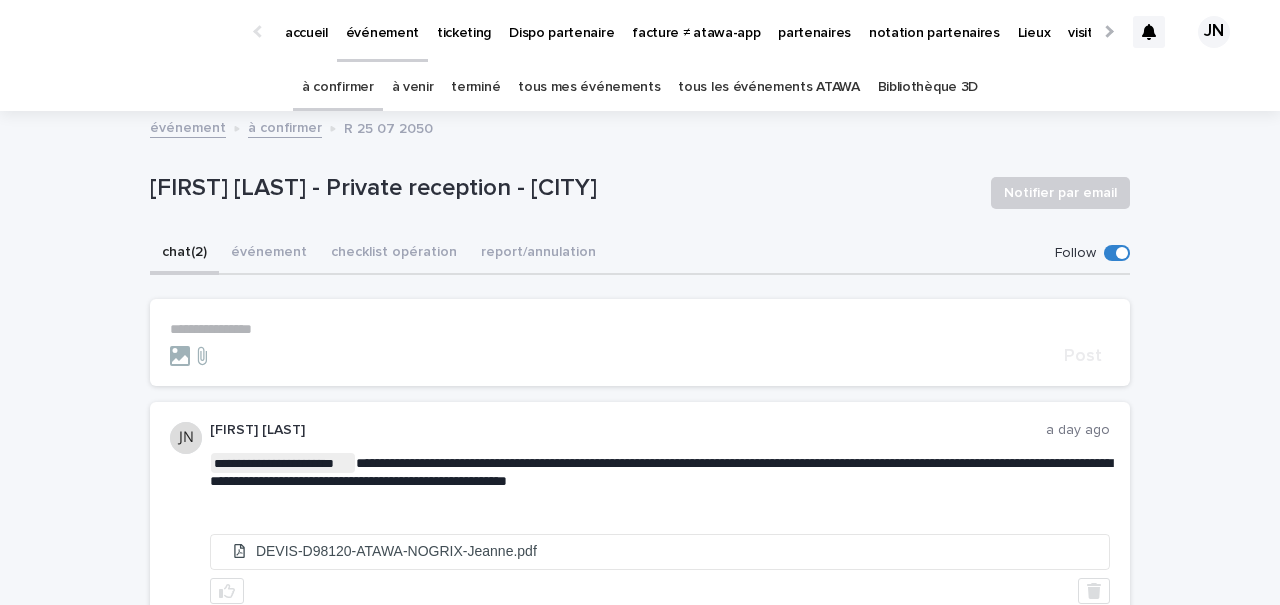 scroll, scrollTop: 0, scrollLeft: 0, axis: both 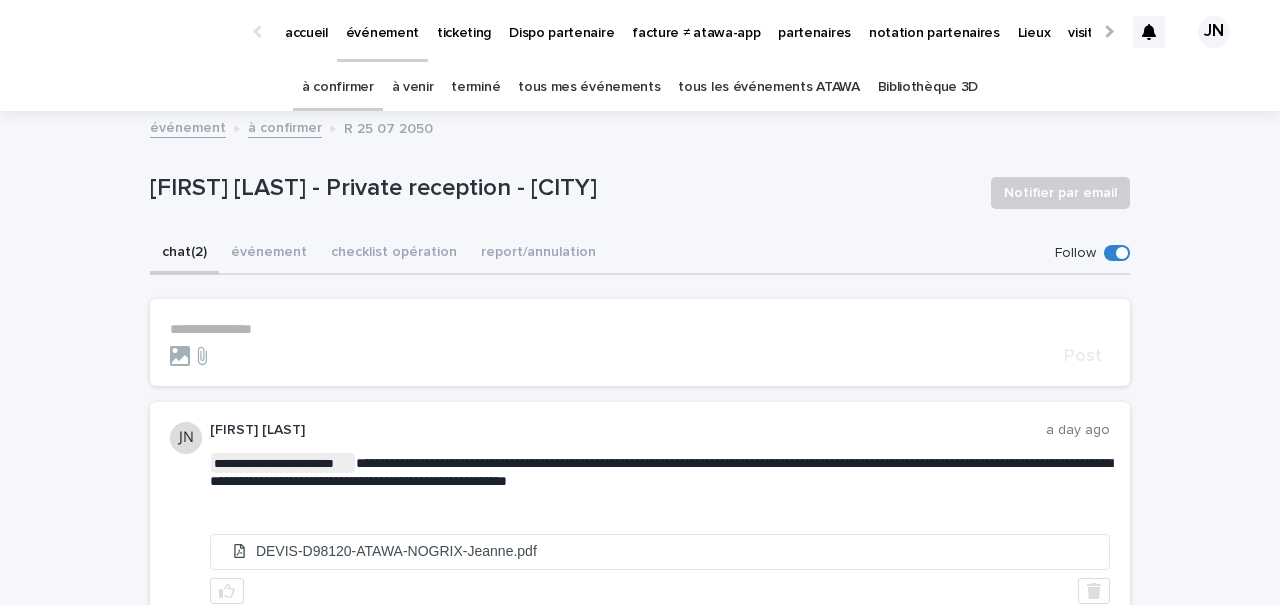 click on "à venir" at bounding box center [413, 87] 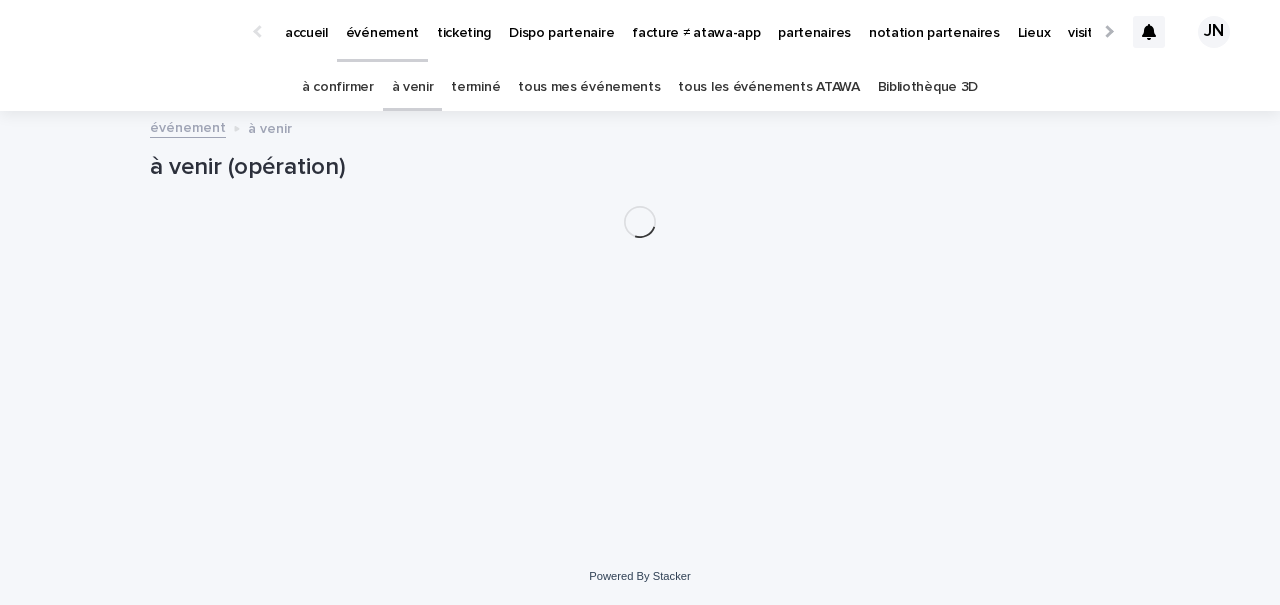click on "terminé" at bounding box center (475, 87) 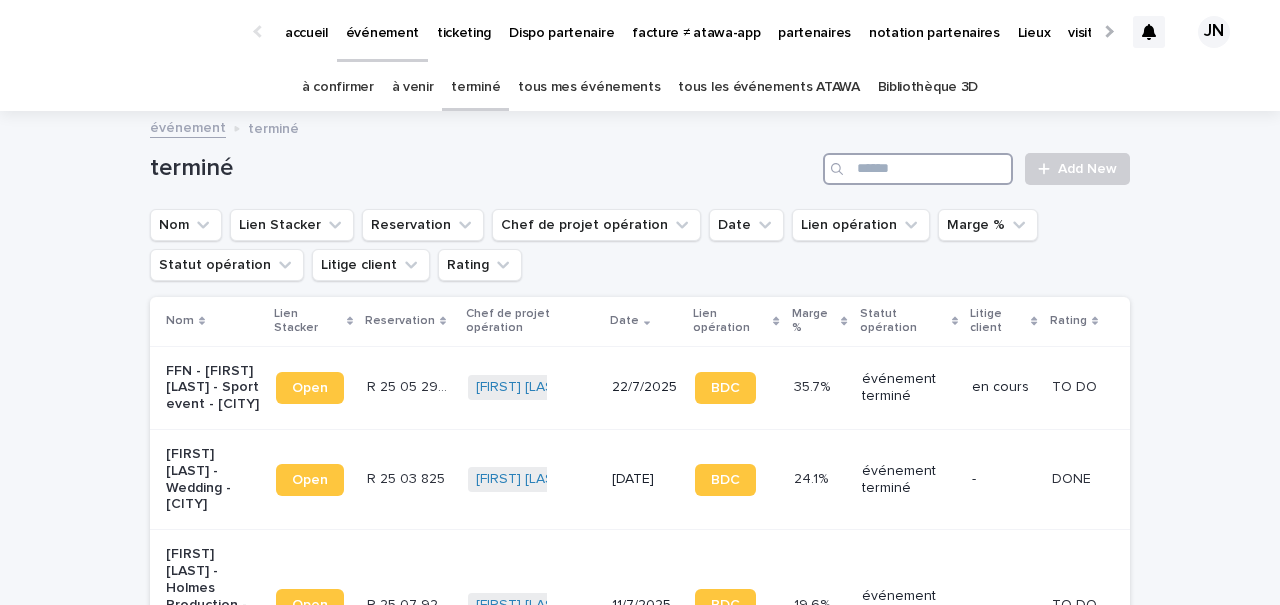click at bounding box center [918, 169] 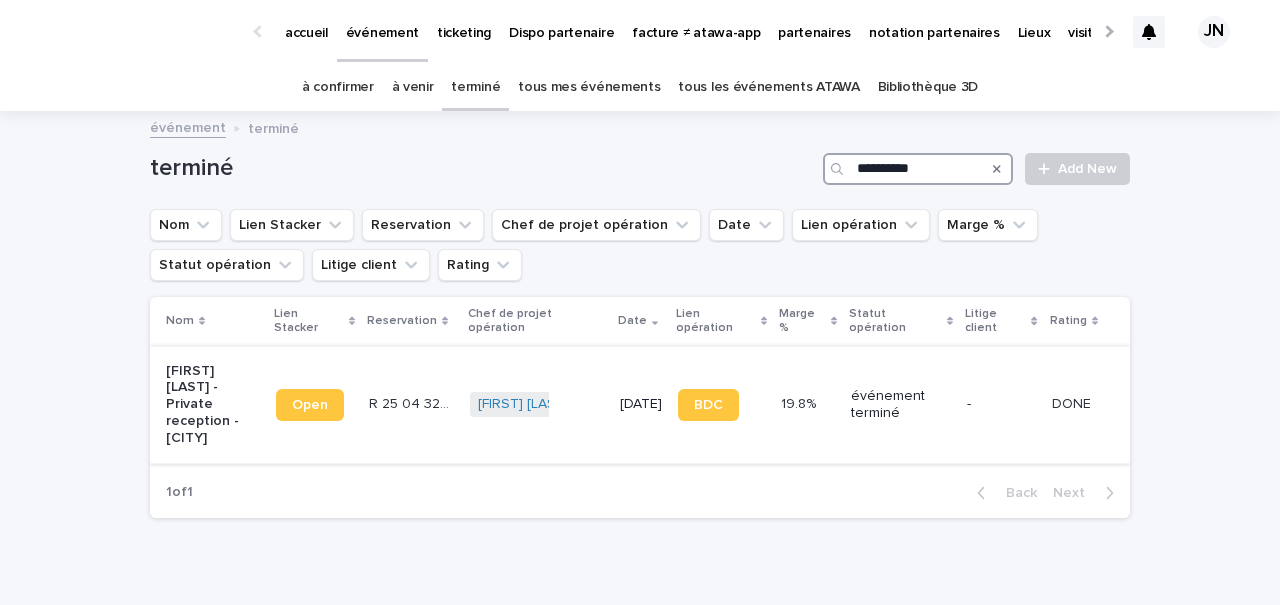 type on "**********" 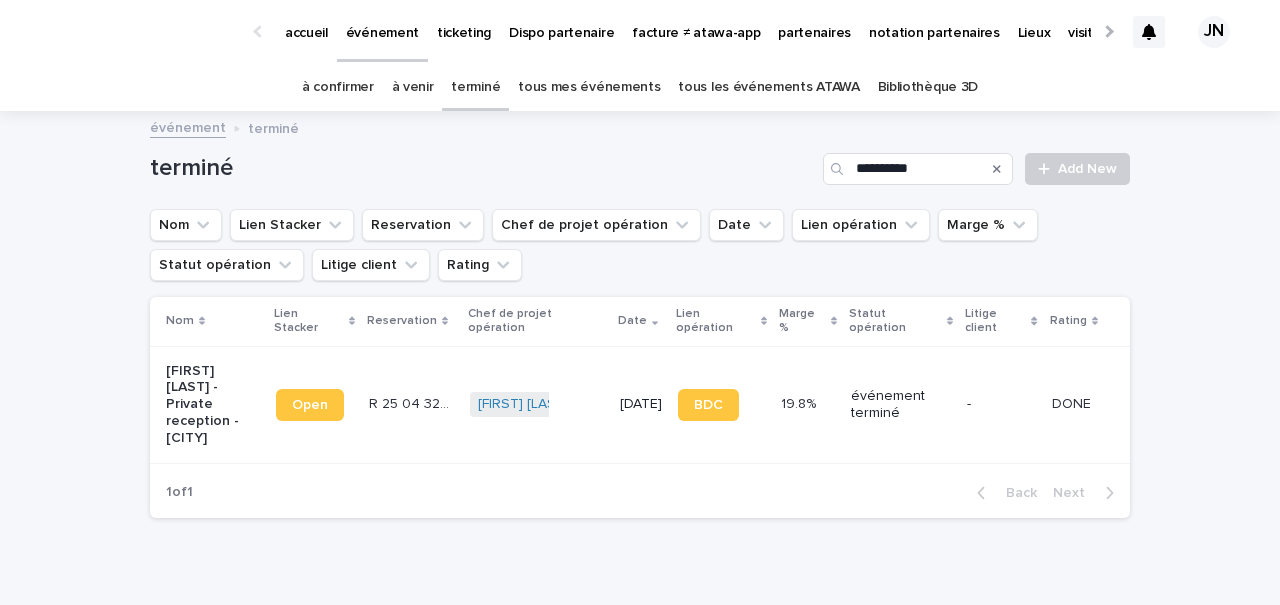 click on "R 25 04 3238 R 25 04 3238" at bounding box center [411, 404] 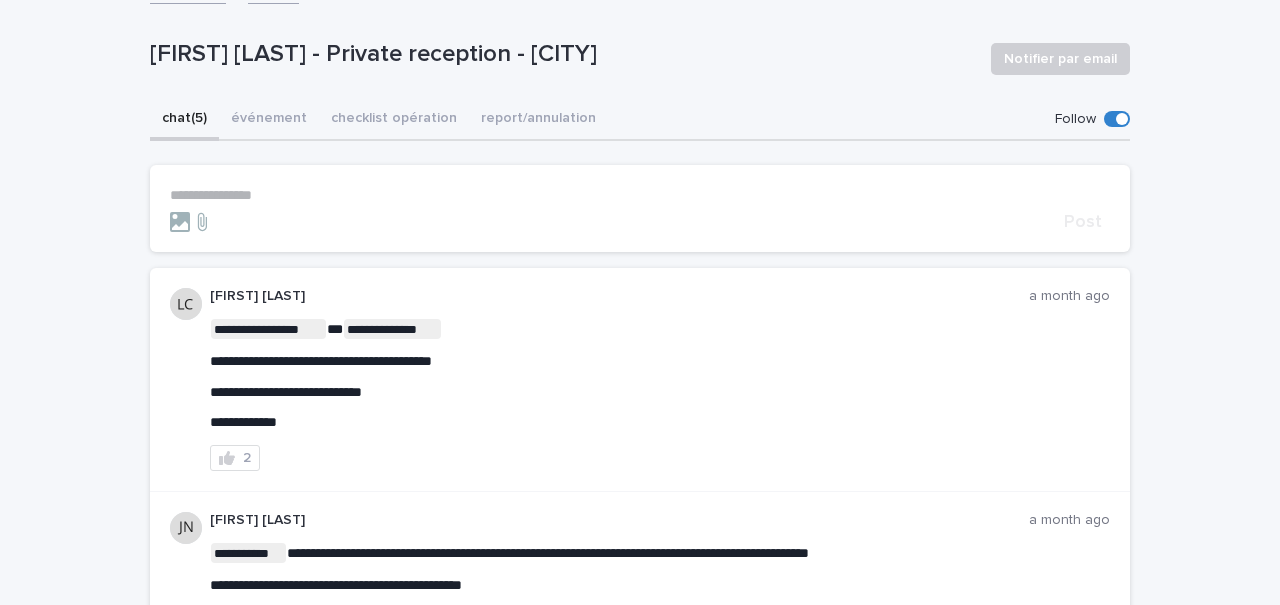 scroll, scrollTop: 186, scrollLeft: 0, axis: vertical 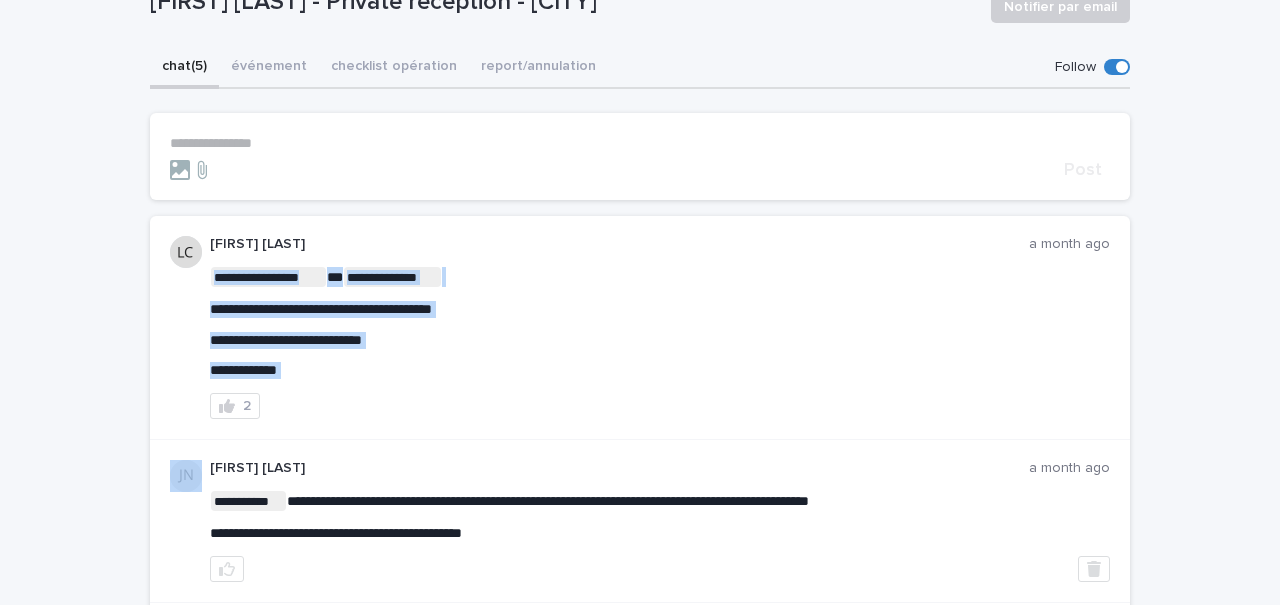 drag, startPoint x: 210, startPoint y: 301, endPoint x: 312, endPoint y: 401, distance: 142.84258 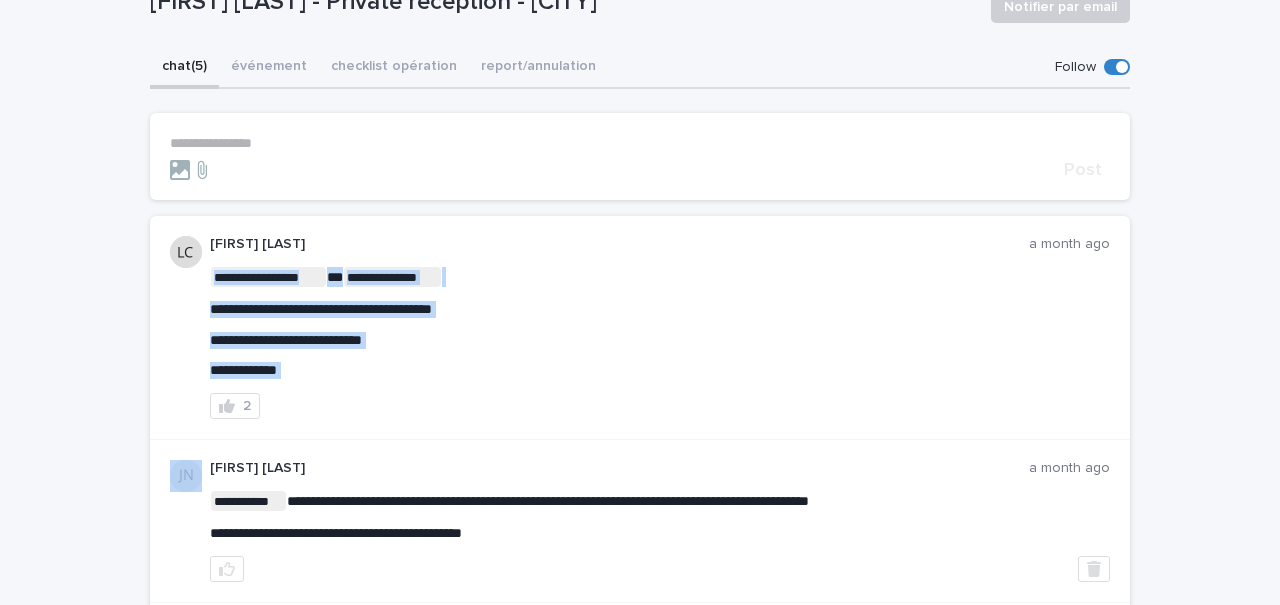 click on "2" at bounding box center [660, 406] 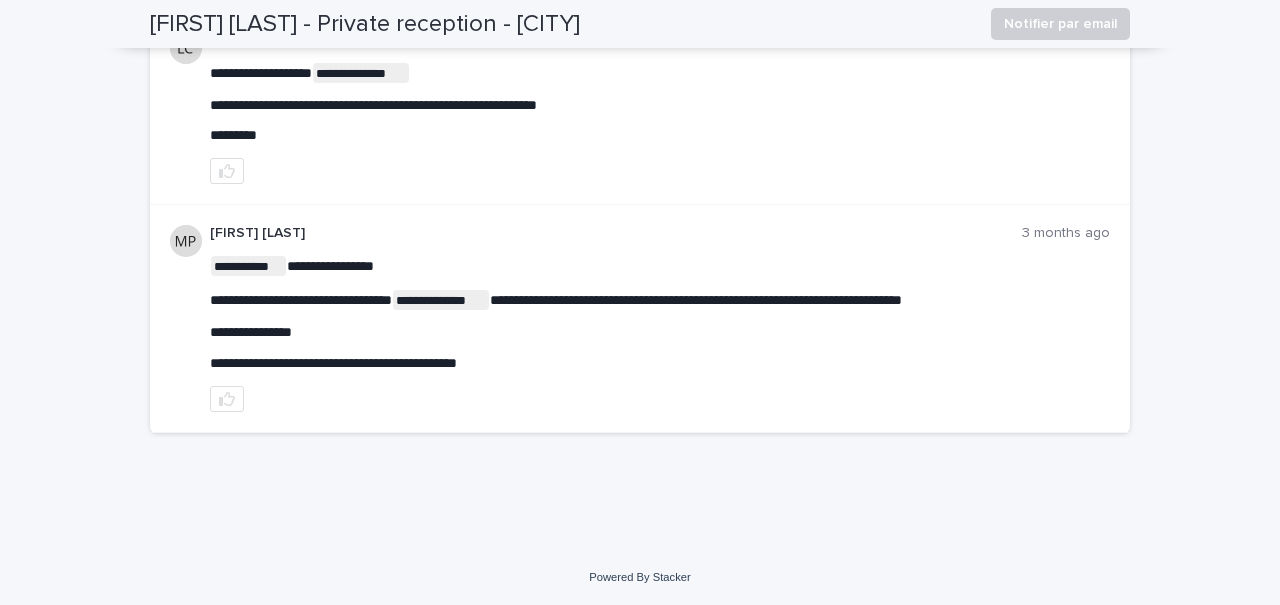 scroll, scrollTop: 0, scrollLeft: 0, axis: both 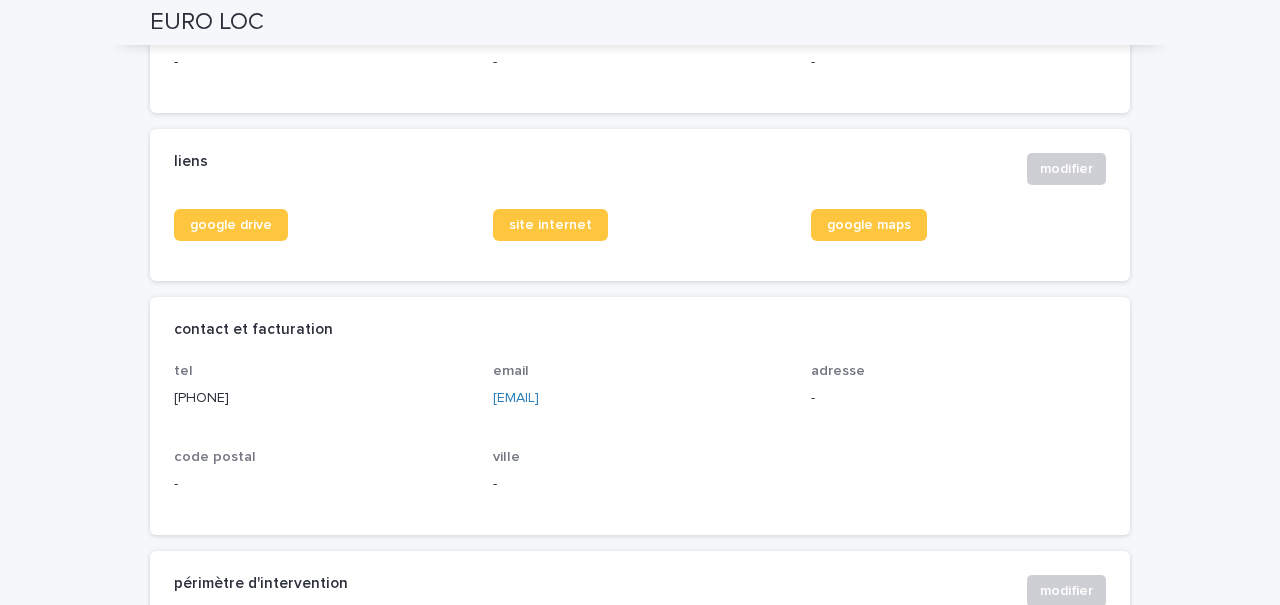 drag, startPoint x: 628, startPoint y: 378, endPoint x: 495, endPoint y: 376, distance: 133.01503 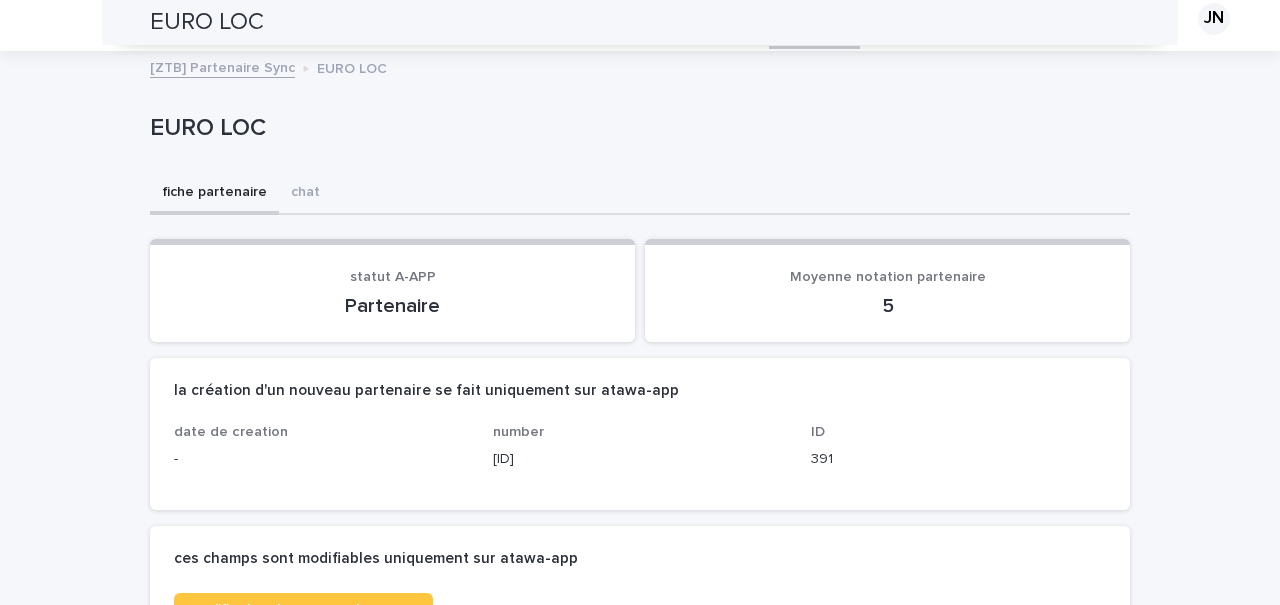 scroll, scrollTop: 0, scrollLeft: 0, axis: both 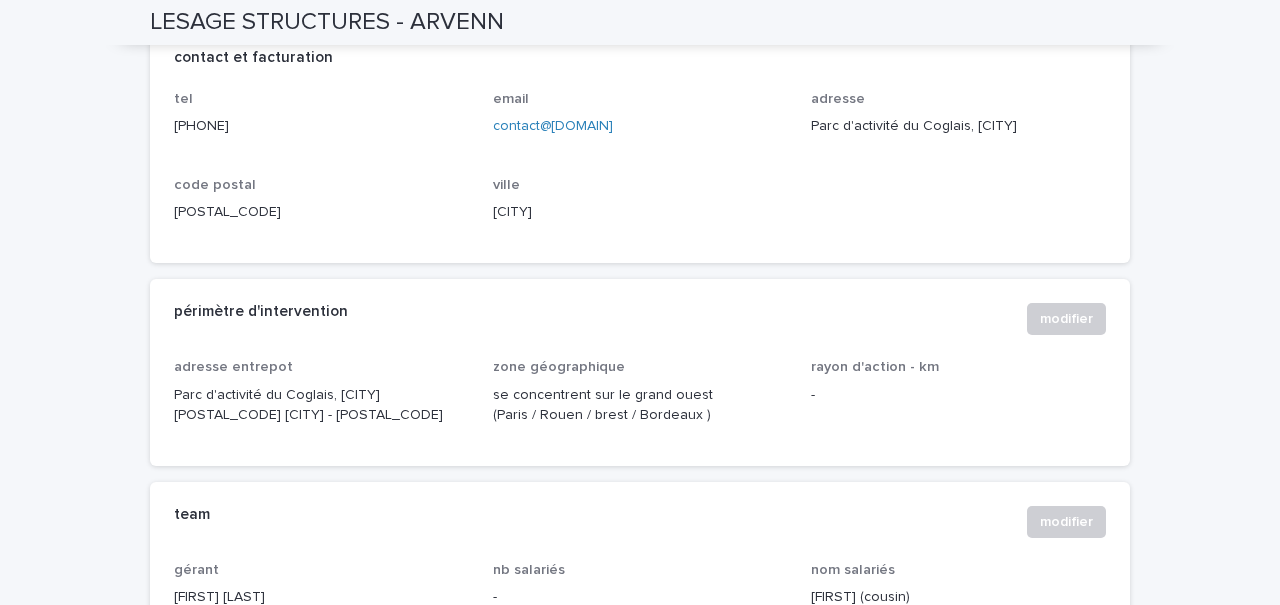 drag, startPoint x: 674, startPoint y: 132, endPoint x: 490, endPoint y: 129, distance: 184.02446 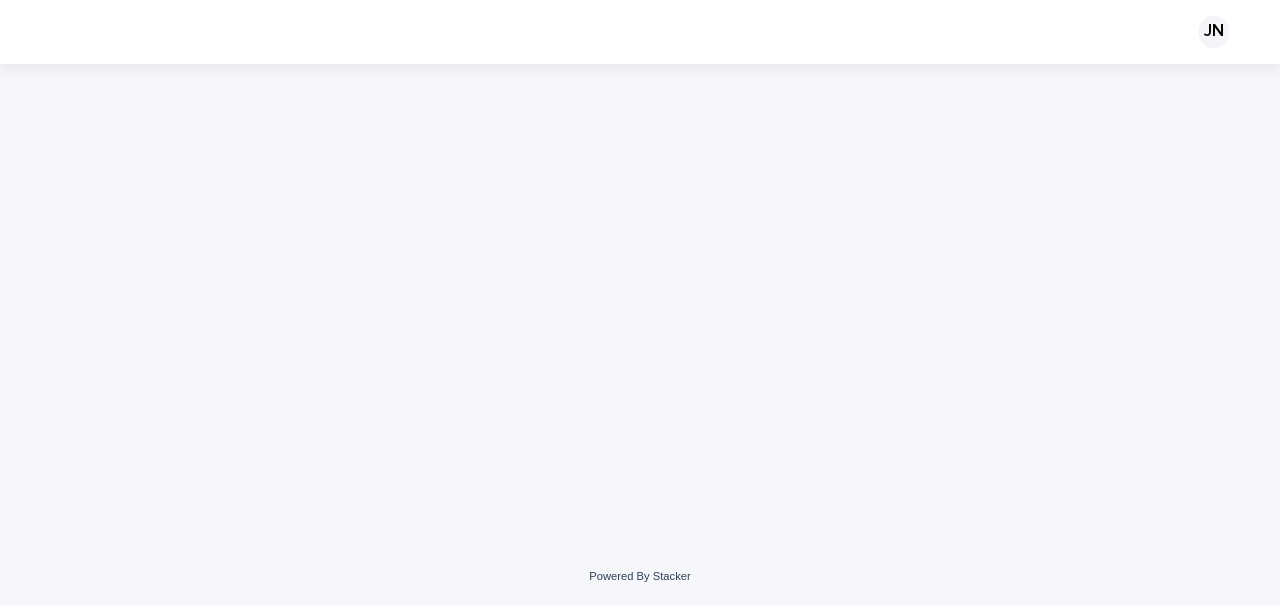 scroll, scrollTop: 0, scrollLeft: 0, axis: both 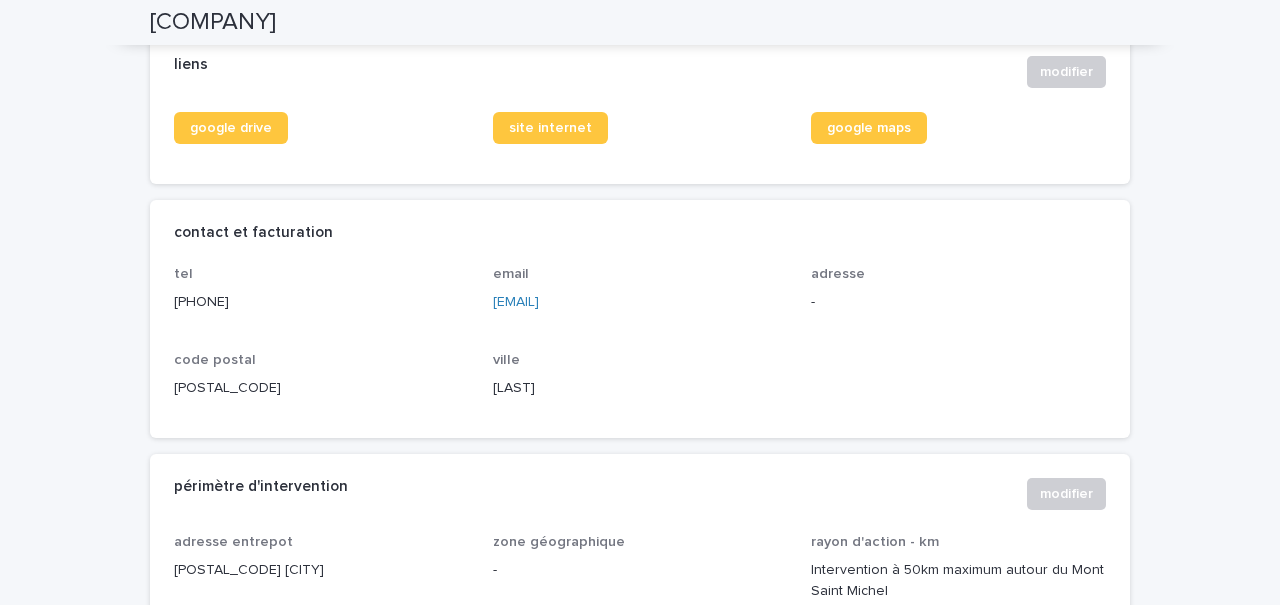 drag, startPoint x: 644, startPoint y: 303, endPoint x: 492, endPoint y: 301, distance: 152.01315 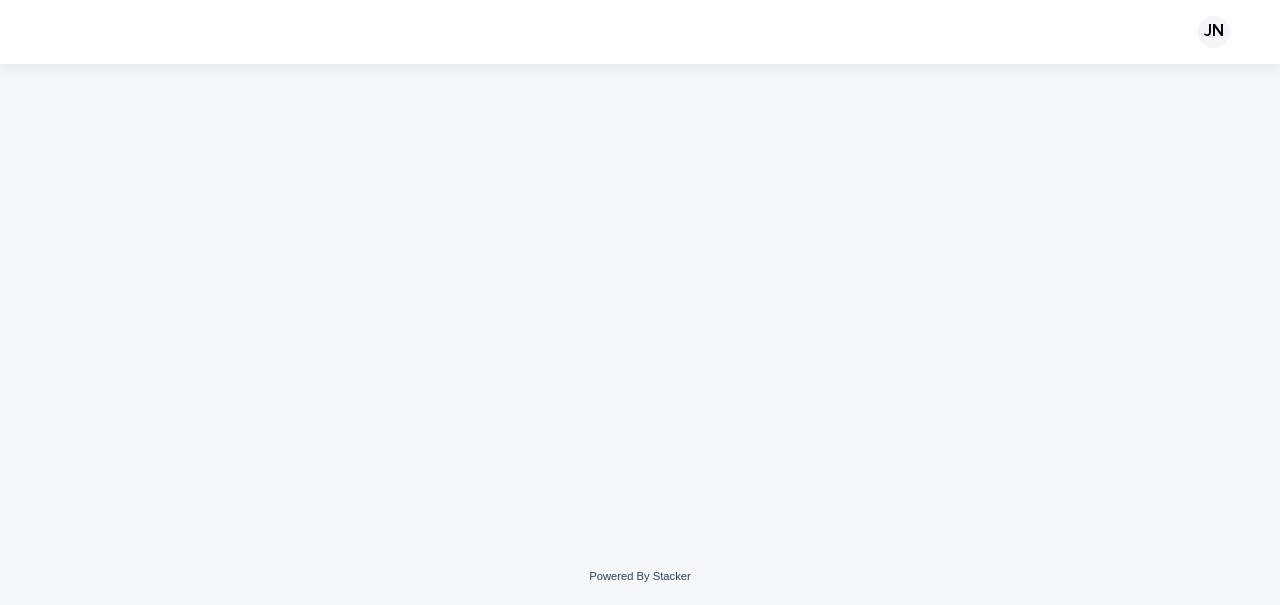 scroll, scrollTop: 0, scrollLeft: 0, axis: both 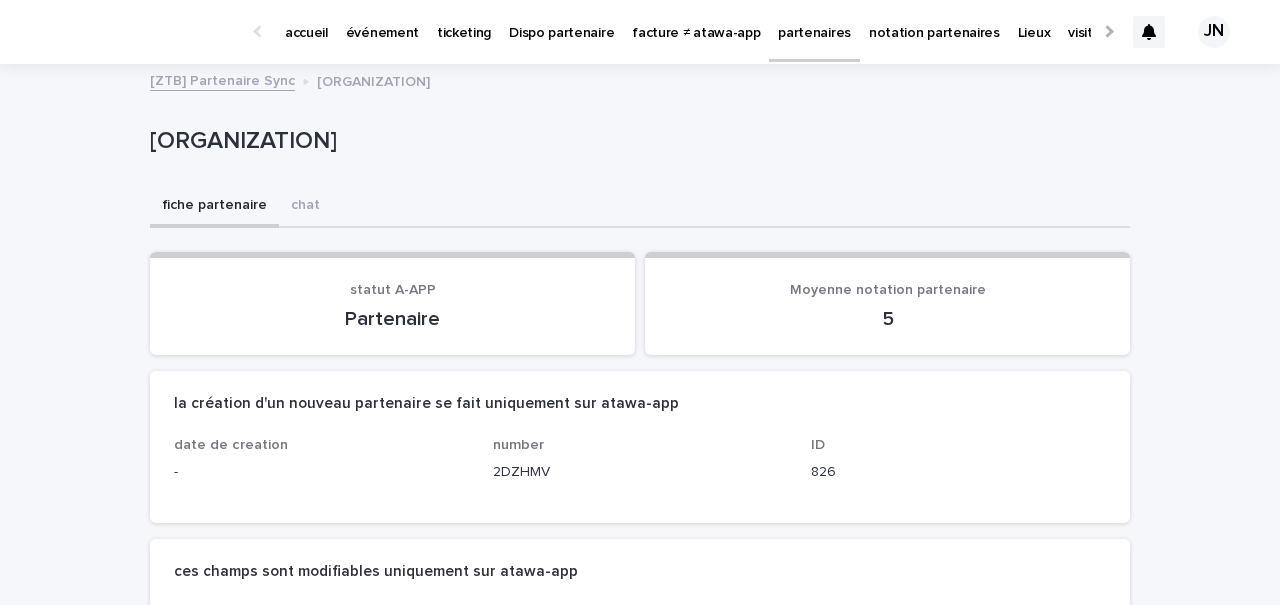 click on "OMS" at bounding box center (636, 141) 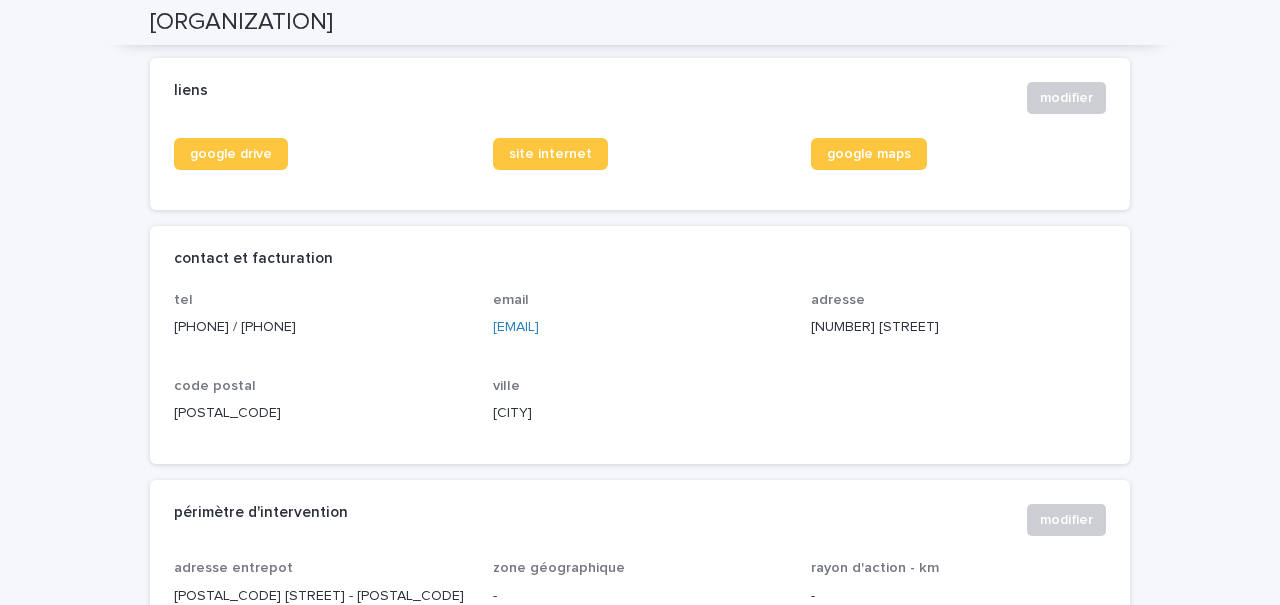 scroll, scrollTop: 1004, scrollLeft: 0, axis: vertical 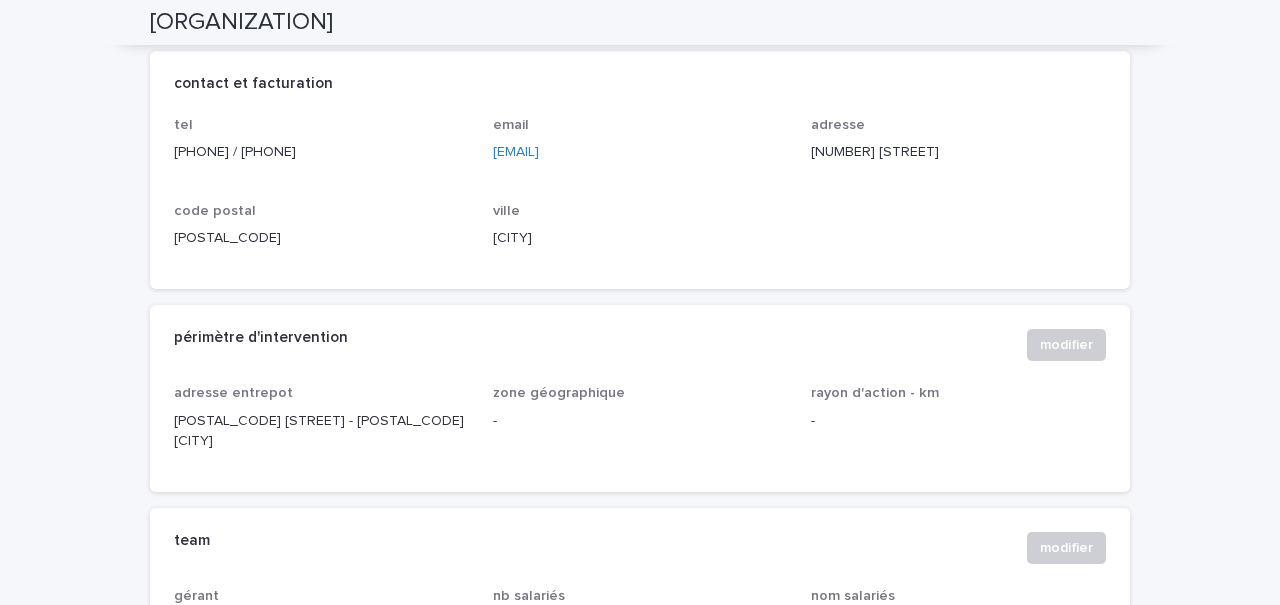 drag, startPoint x: 667, startPoint y: 151, endPoint x: 495, endPoint y: 153, distance: 172.01163 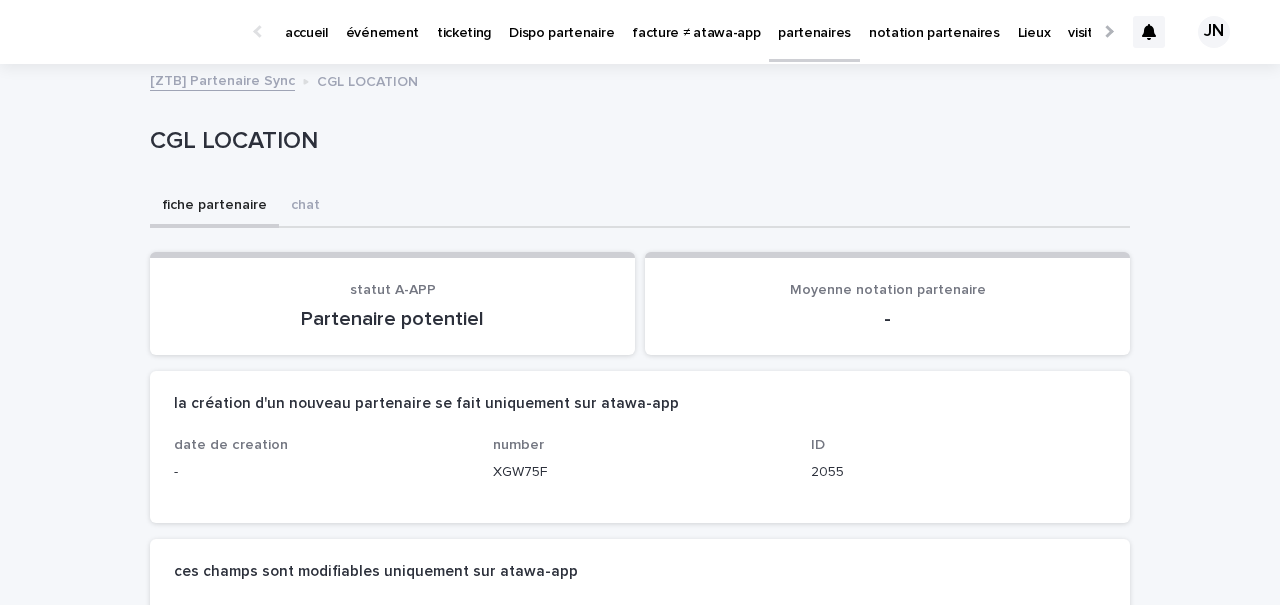 scroll, scrollTop: 0, scrollLeft: 0, axis: both 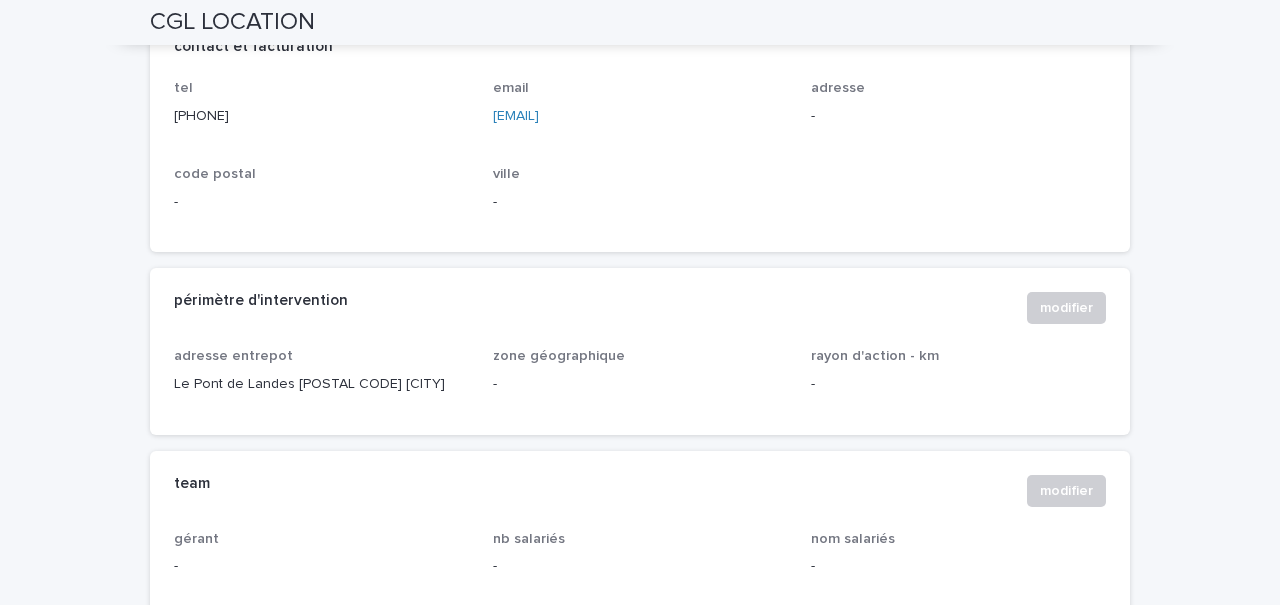 drag, startPoint x: 647, startPoint y: 118, endPoint x: 486, endPoint y: 118, distance: 161 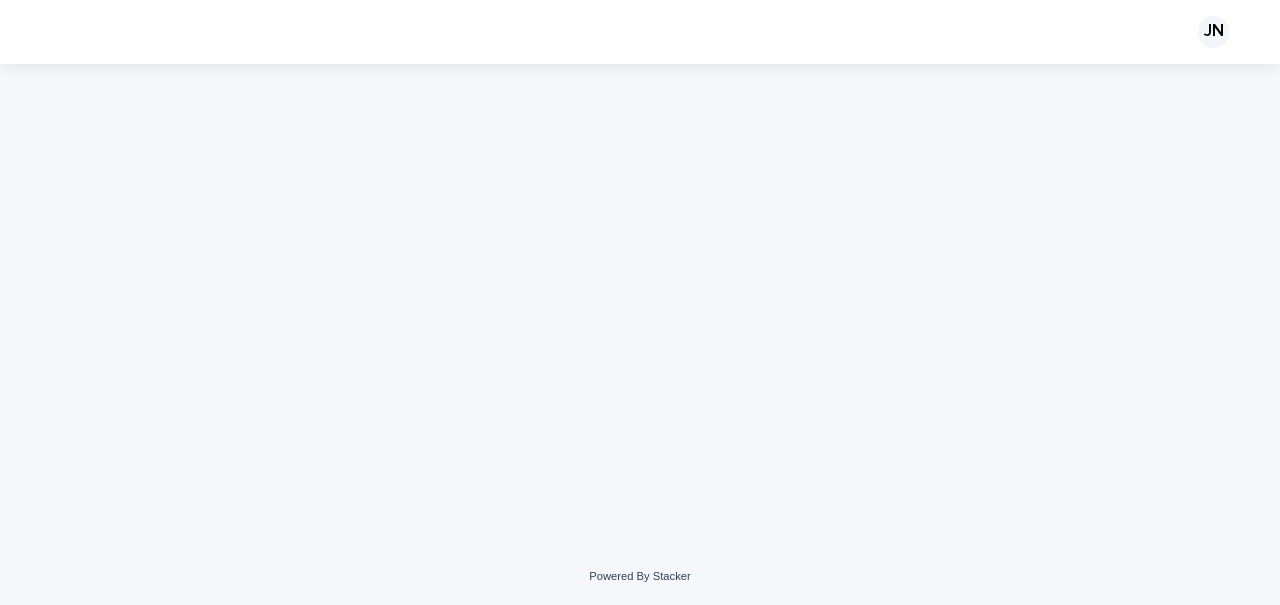 scroll, scrollTop: 0, scrollLeft: 0, axis: both 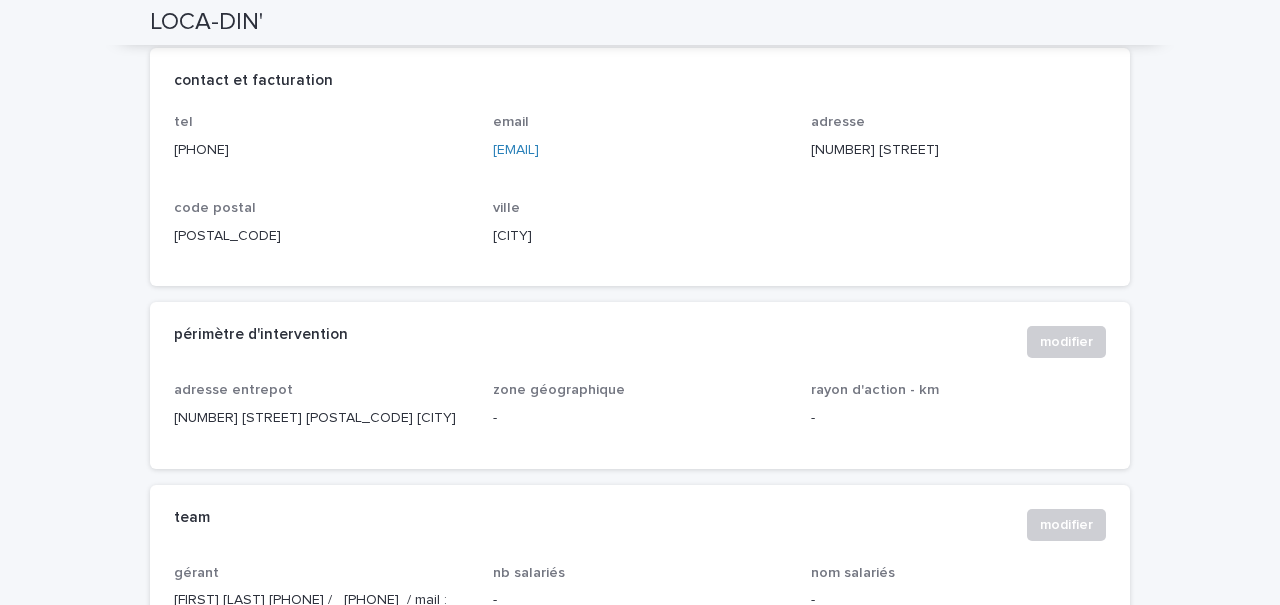 drag, startPoint x: 627, startPoint y: 143, endPoint x: 491, endPoint y: 151, distance: 136.23509 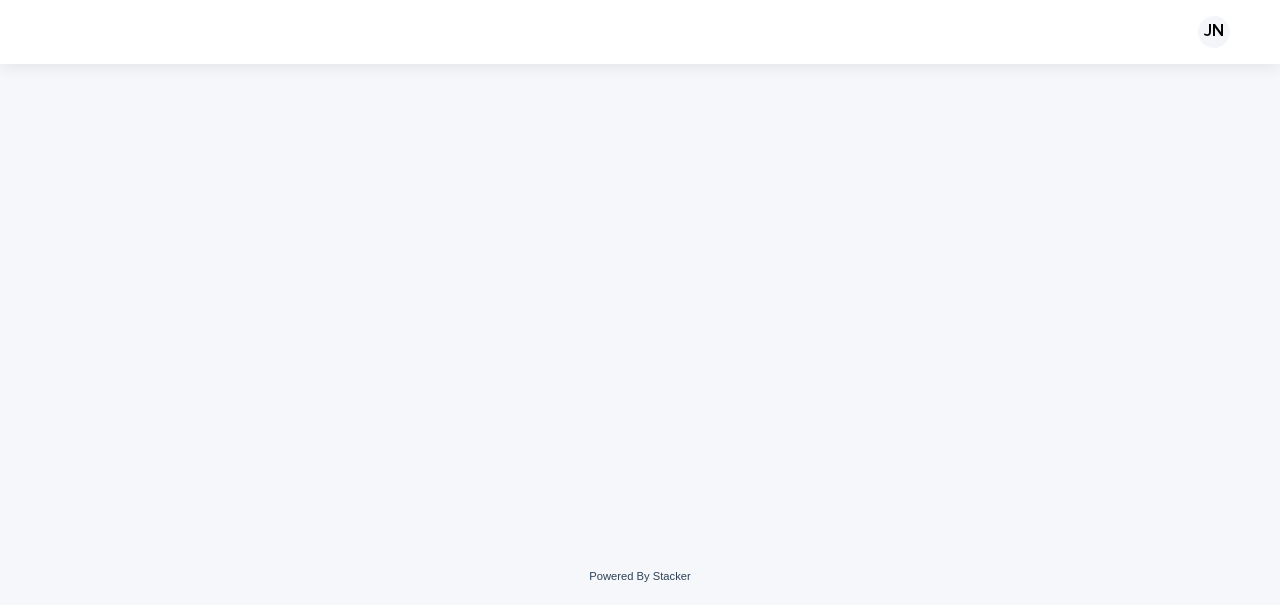 scroll, scrollTop: 0, scrollLeft: 0, axis: both 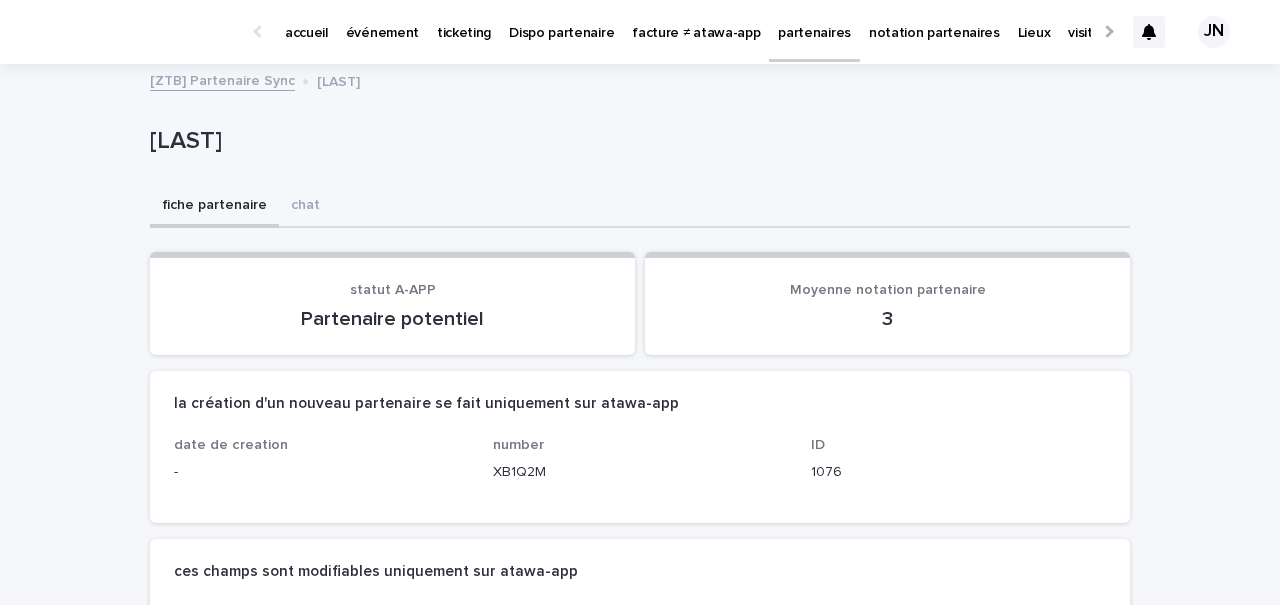 click on "statut A-APP" at bounding box center (392, 290) 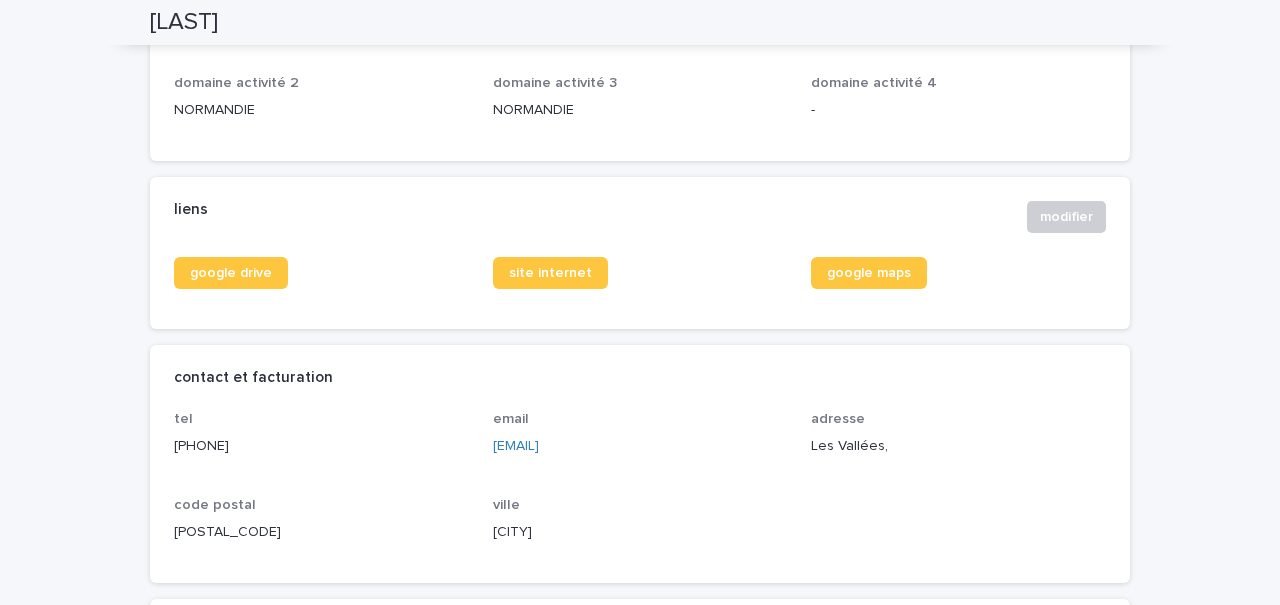 scroll, scrollTop: 759, scrollLeft: 0, axis: vertical 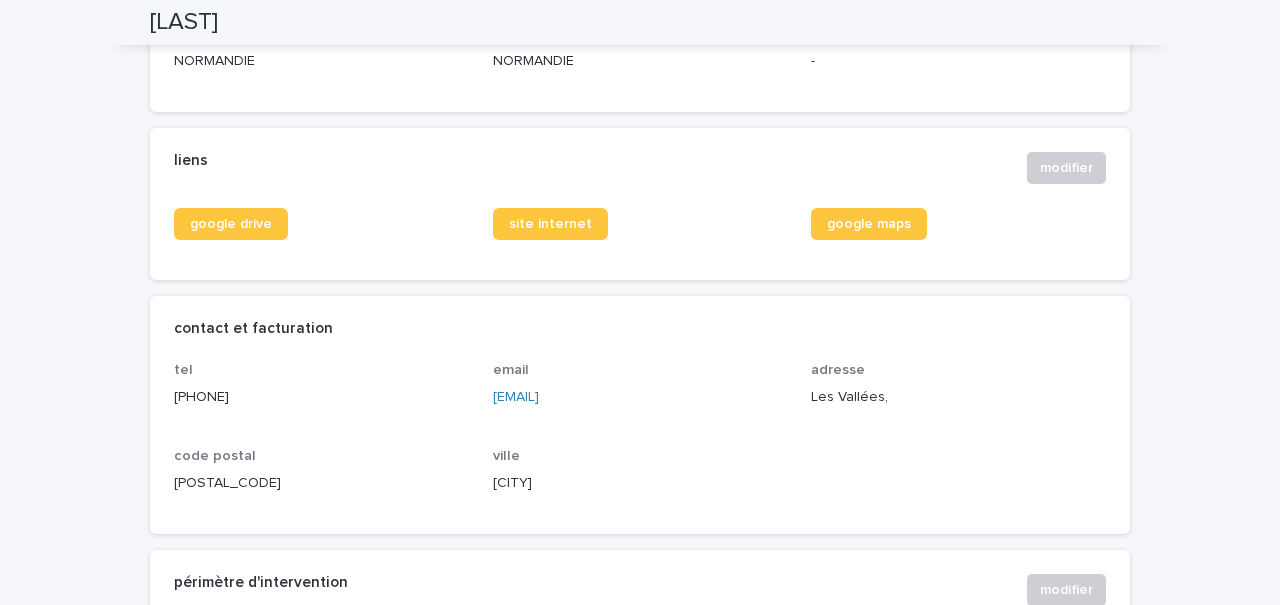 drag, startPoint x: 616, startPoint y: 376, endPoint x: 490, endPoint y: 379, distance: 126.035706 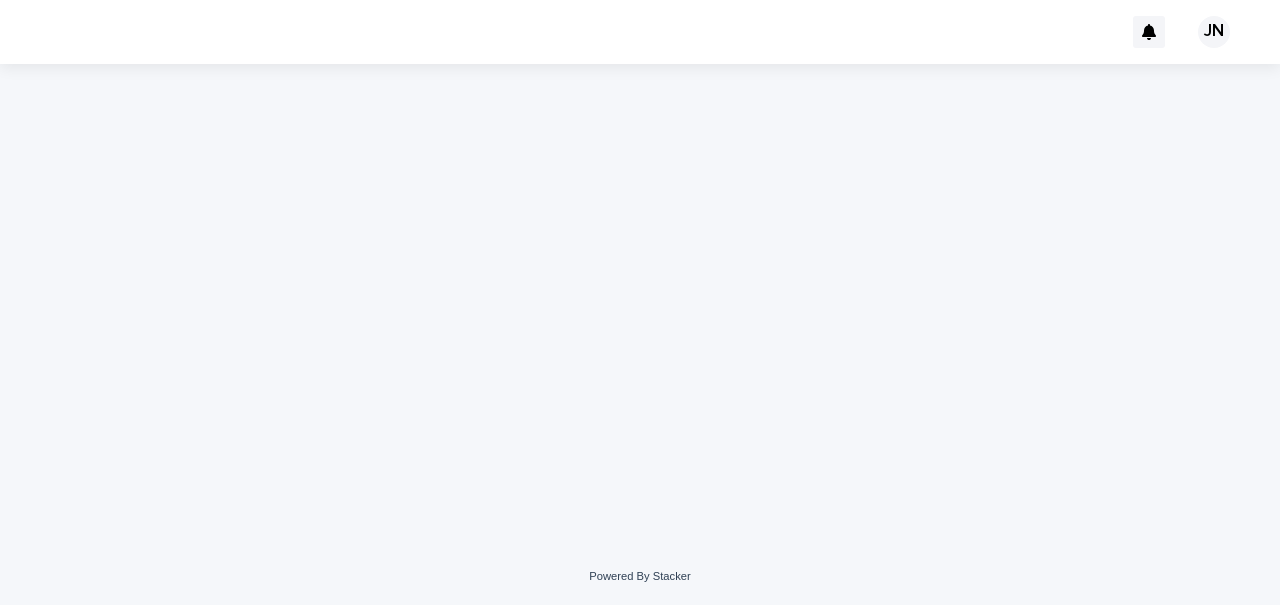 scroll, scrollTop: 0, scrollLeft: 0, axis: both 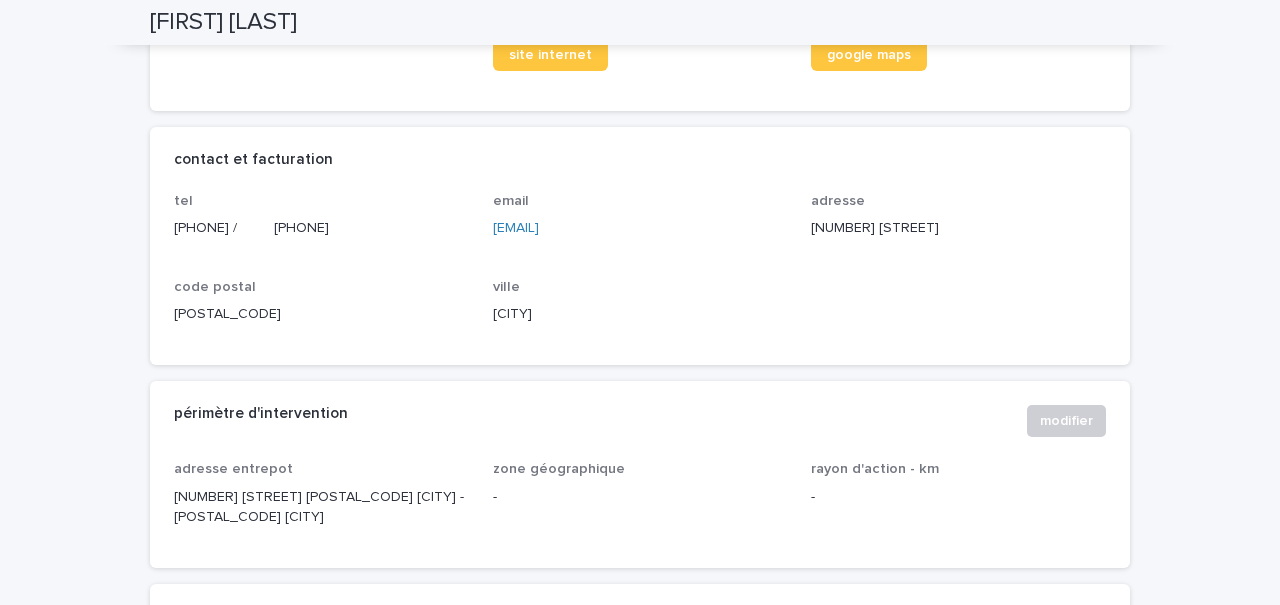 drag, startPoint x: 681, startPoint y: 226, endPoint x: 494, endPoint y: 224, distance: 187.0107 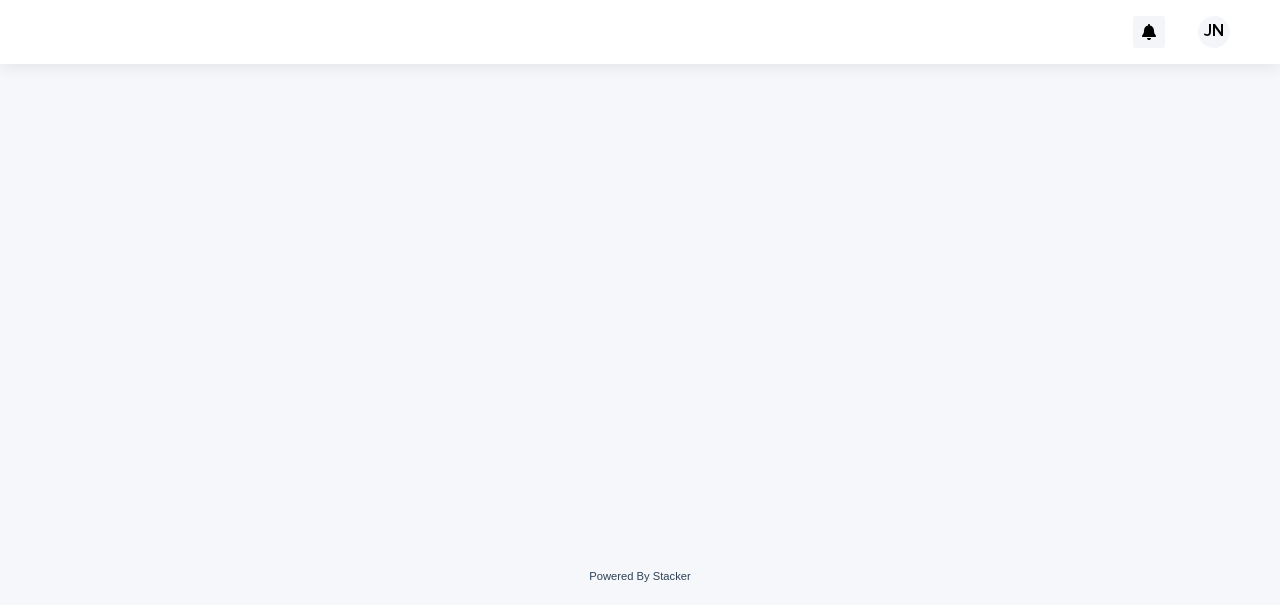 scroll, scrollTop: 0, scrollLeft: 0, axis: both 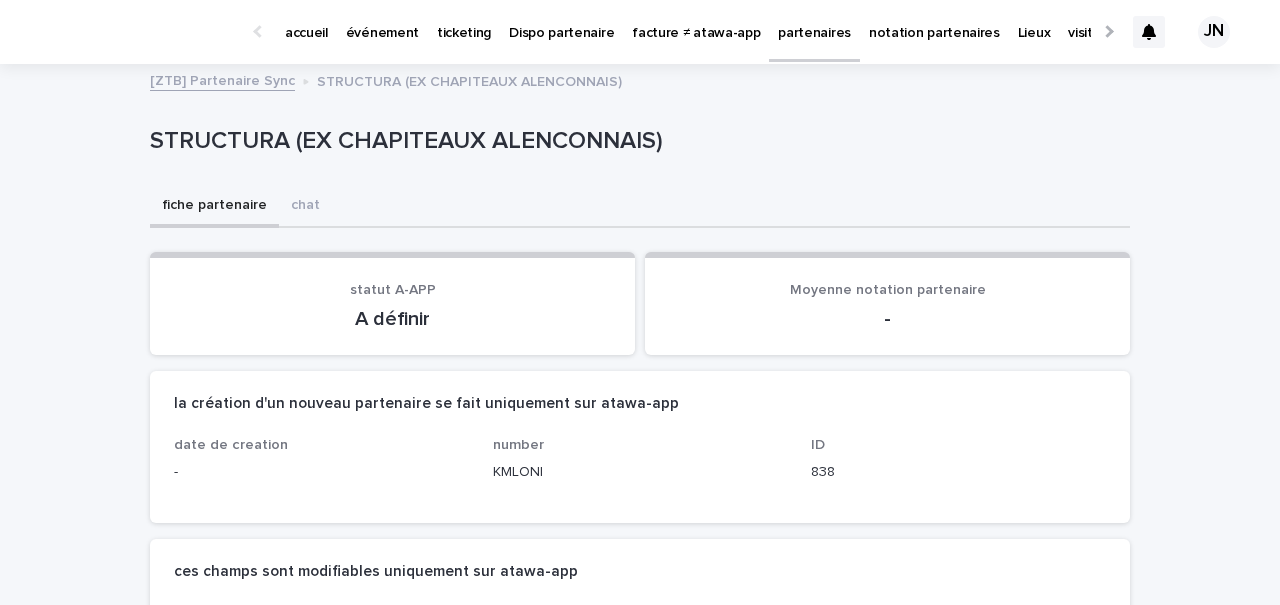 click on "Loading... Saving… Loading... Saving… statut A-APP A définir Moyenne notation partenaire - Loading... Saving… la création d'un nouveau partenaire se fait uniquement sur atawa-app  date de creation - number KMLONI ID 838 ces champs sont modifiables uniquement sur atawa-app modifier les champs sur atawa-app statut A-APP A définir adresse entrepot 24 Rue des Tisserands 72610 ARÇONNAY domaine activité CTS - STRUCTURE domaine activité 2 NORMANDIE domaine activité 3 NORMANDIE domaine activité 4 - Loading... Saving… liens modifier google drive site internet google maps contact et facturation tel 06 83 49 14 61 email chapiteaux.alenconnais@gmail.com adresse 24 Rue des Tisserands code postal 72610 ville ARÇONNAY Loading... Saving… périmètre d'intervention modifier adresse entrepot 24 Rue des Tisserands 72610 ARÇONNAY zone géographique - rayon d'action - km - Loading... Saving… team modifier gérant - nb salariés - nom salariés - commentaire sur l'équipe" at bounding box center [640, 2056] 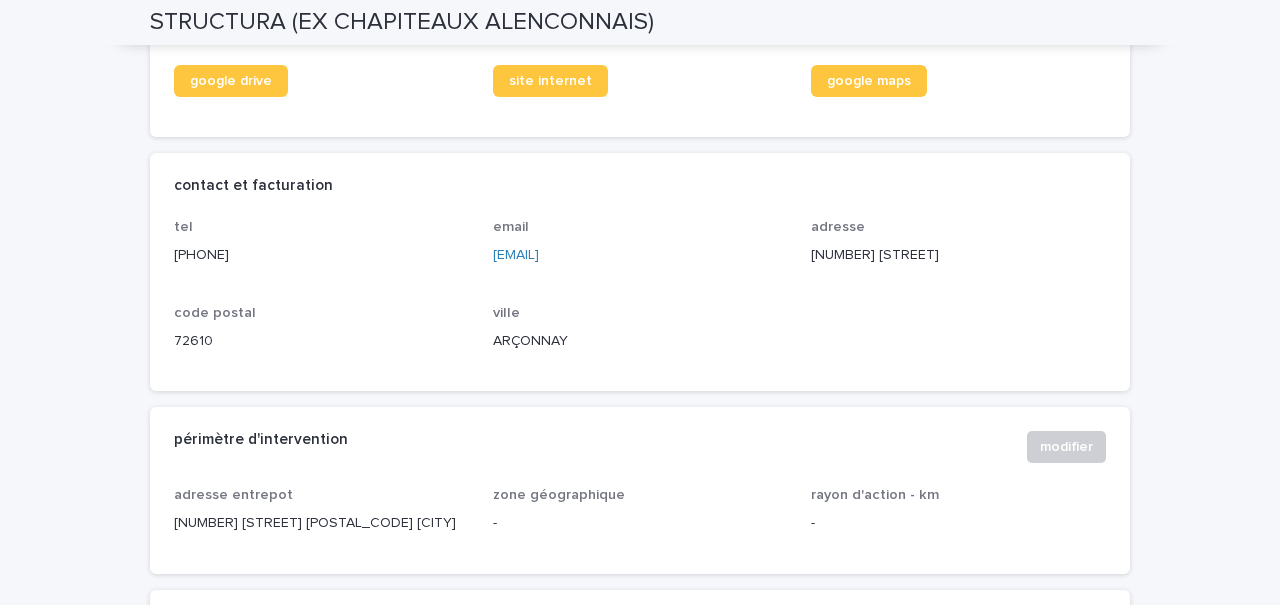 scroll, scrollTop: 925, scrollLeft: 0, axis: vertical 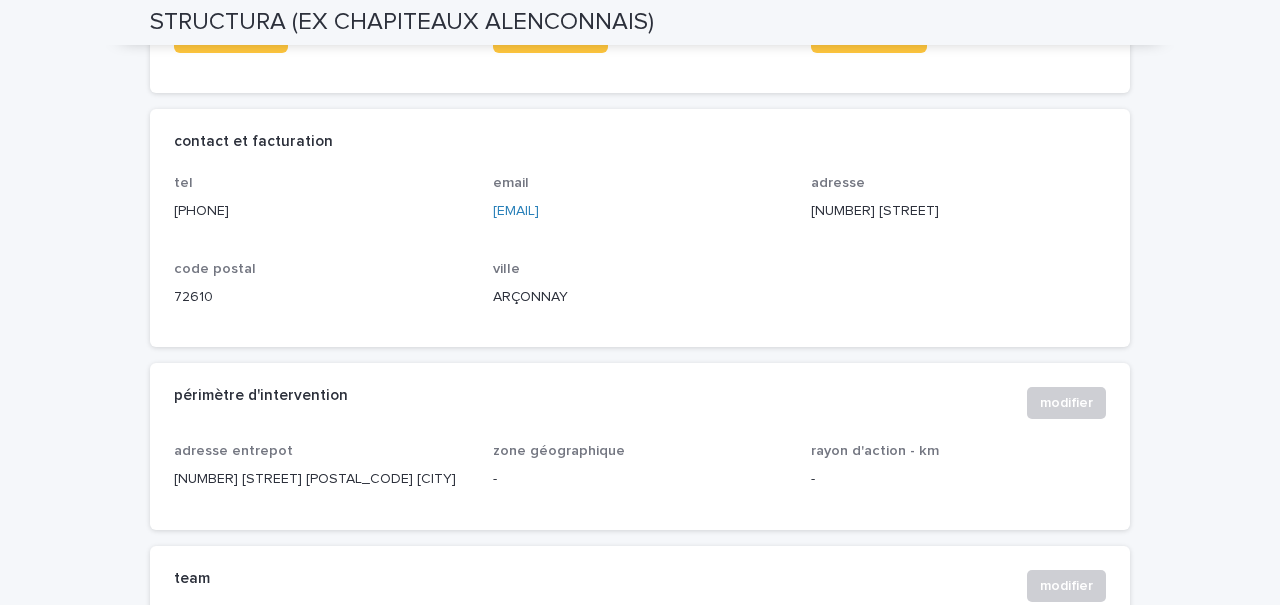 drag, startPoint x: 714, startPoint y: 212, endPoint x: 487, endPoint y: 210, distance: 227.0088 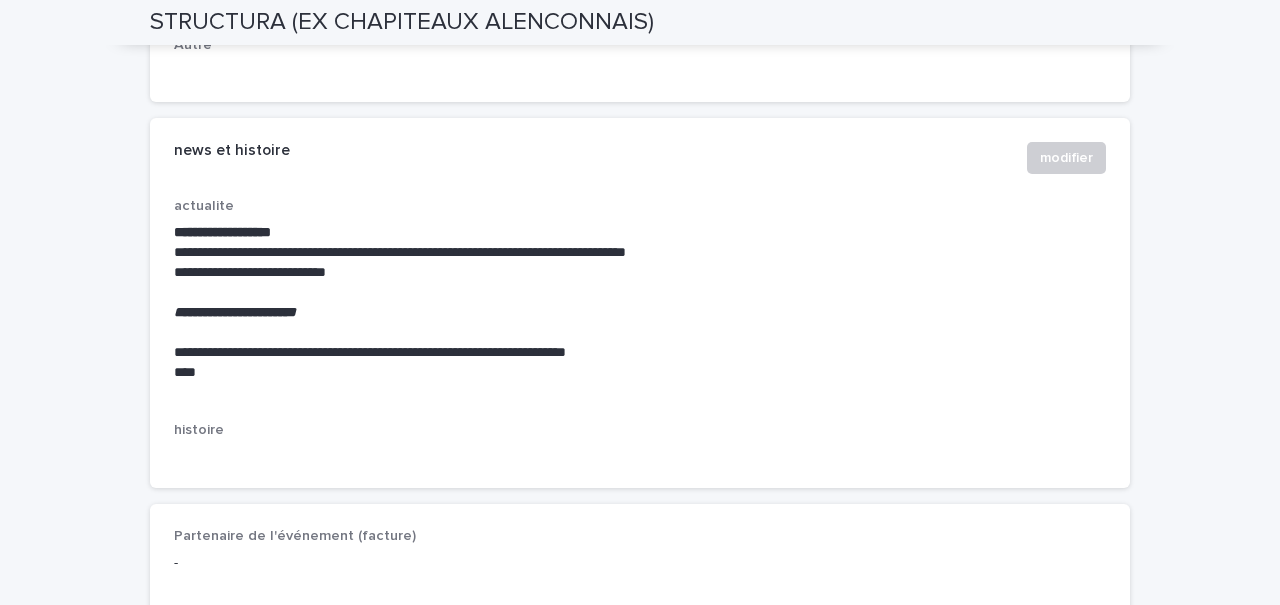 scroll, scrollTop: 3205, scrollLeft: 0, axis: vertical 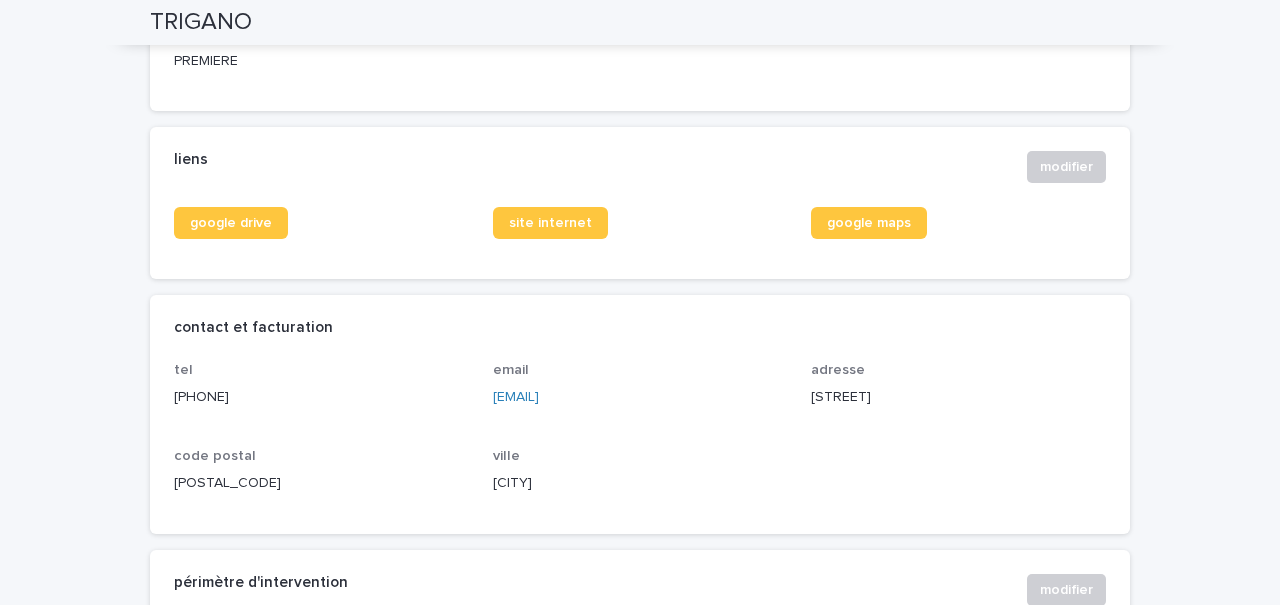 drag, startPoint x: 658, startPoint y: 414, endPoint x: 489, endPoint y: 416, distance: 169.01184 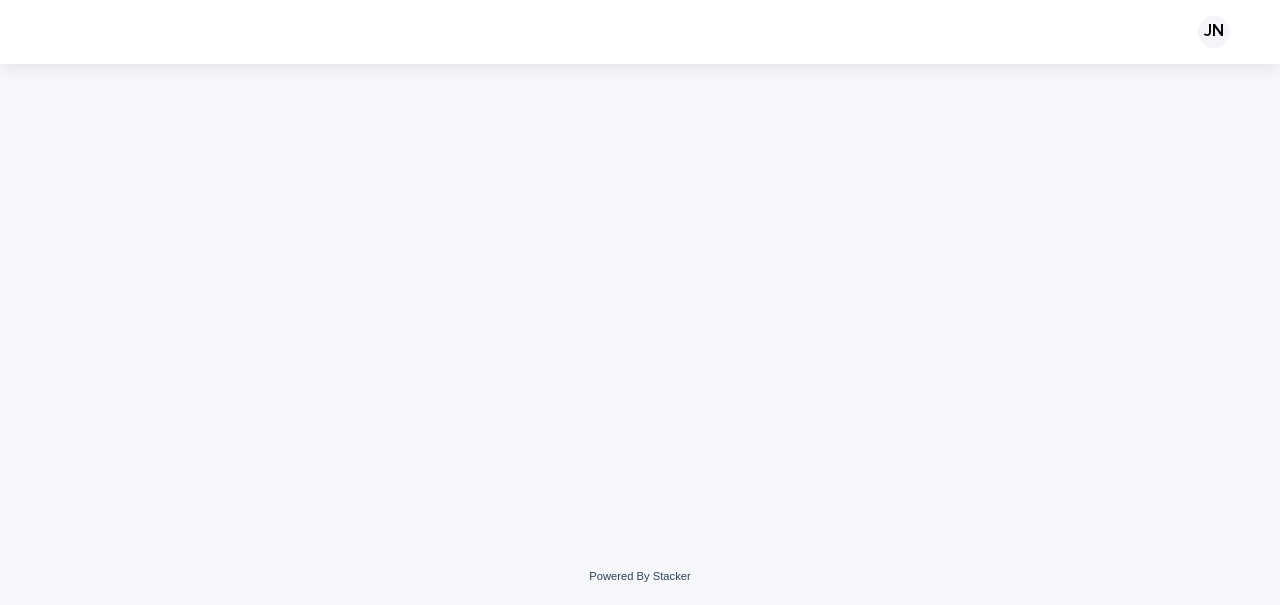 scroll, scrollTop: 0, scrollLeft: 0, axis: both 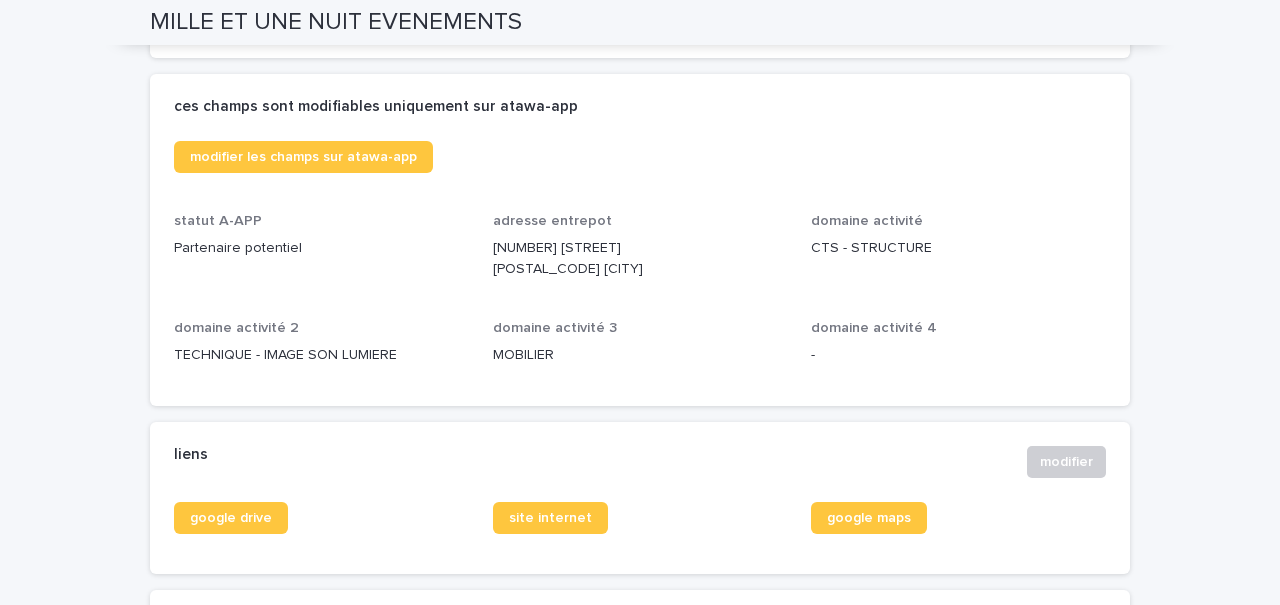 click on "MOBILIER" at bounding box center (640, 355) 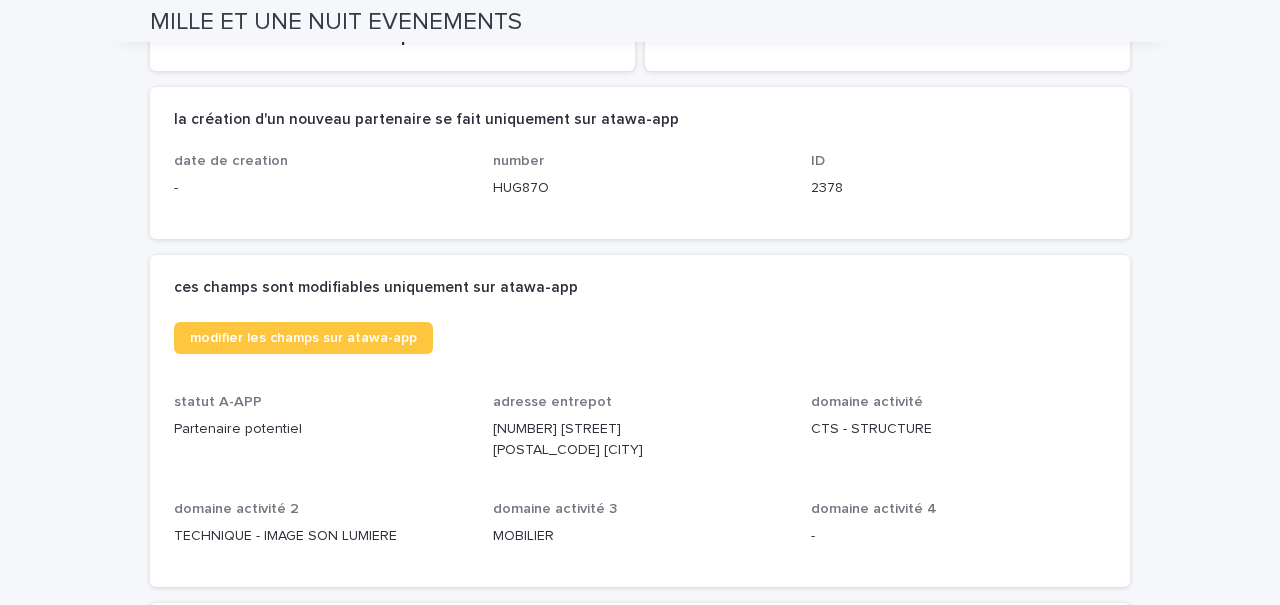 scroll, scrollTop: 0, scrollLeft: 0, axis: both 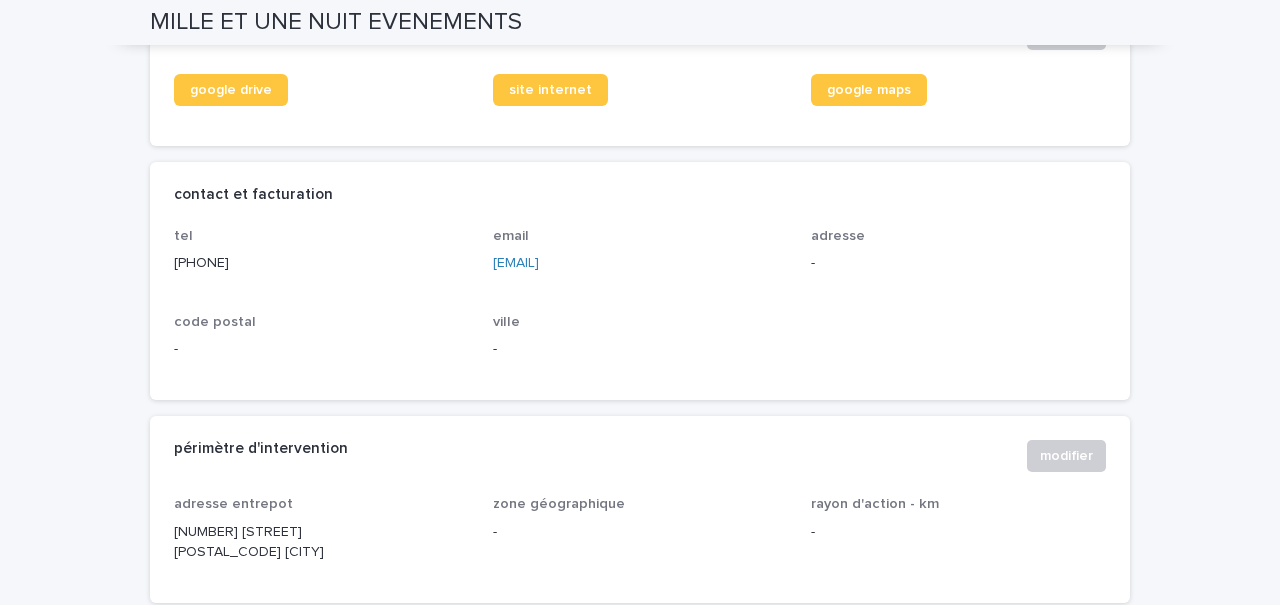 drag, startPoint x: 678, startPoint y: 260, endPoint x: 491, endPoint y: 269, distance: 187.21645 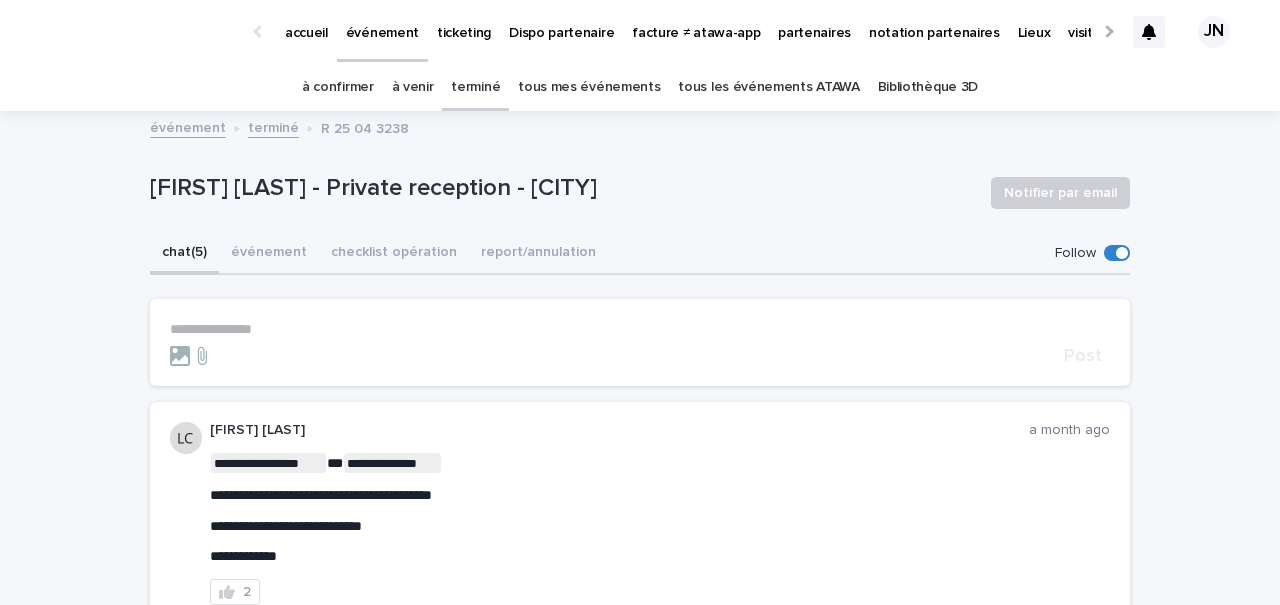 scroll, scrollTop: 0, scrollLeft: 0, axis: both 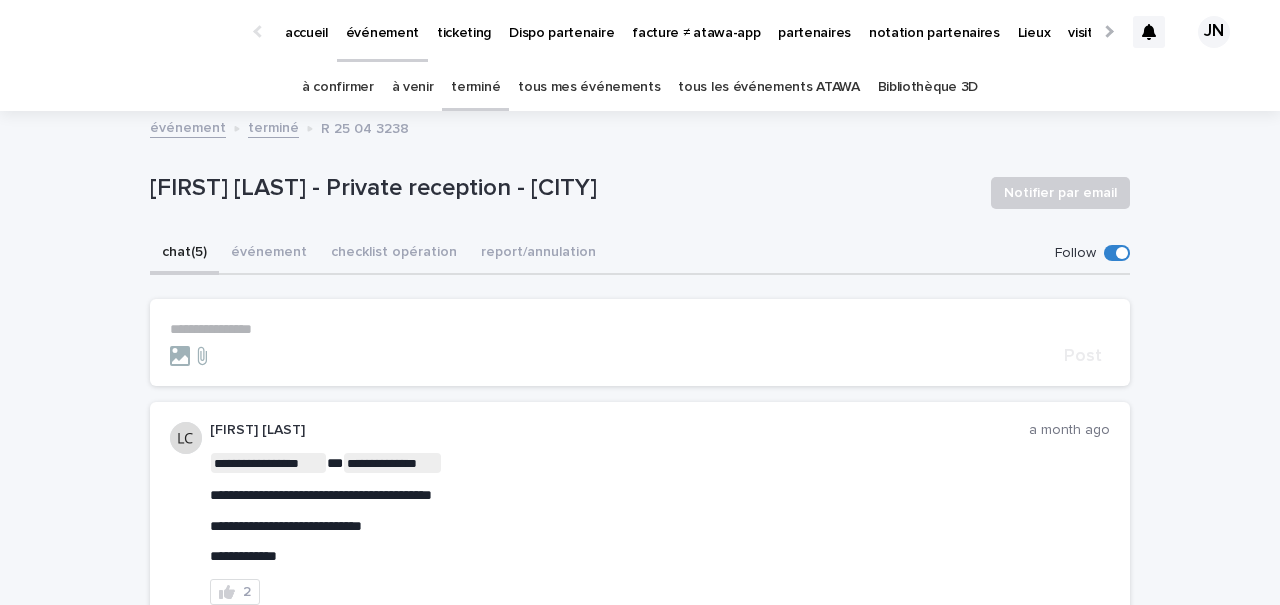 click on "accueil" at bounding box center [306, 21] 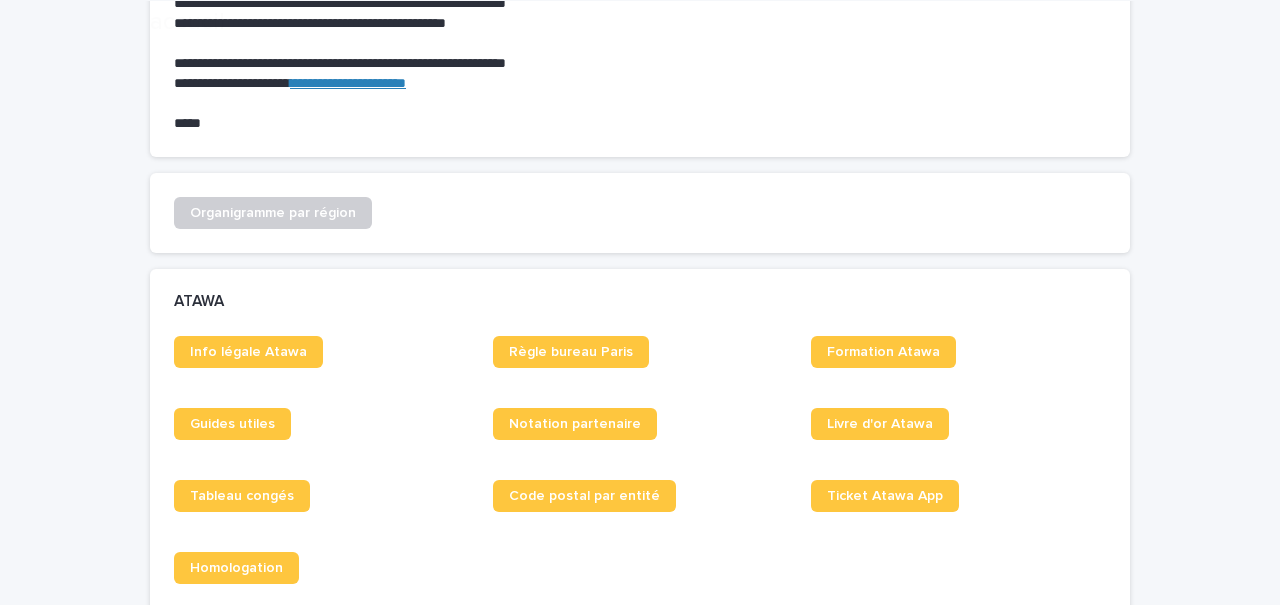 scroll, scrollTop: 734, scrollLeft: 0, axis: vertical 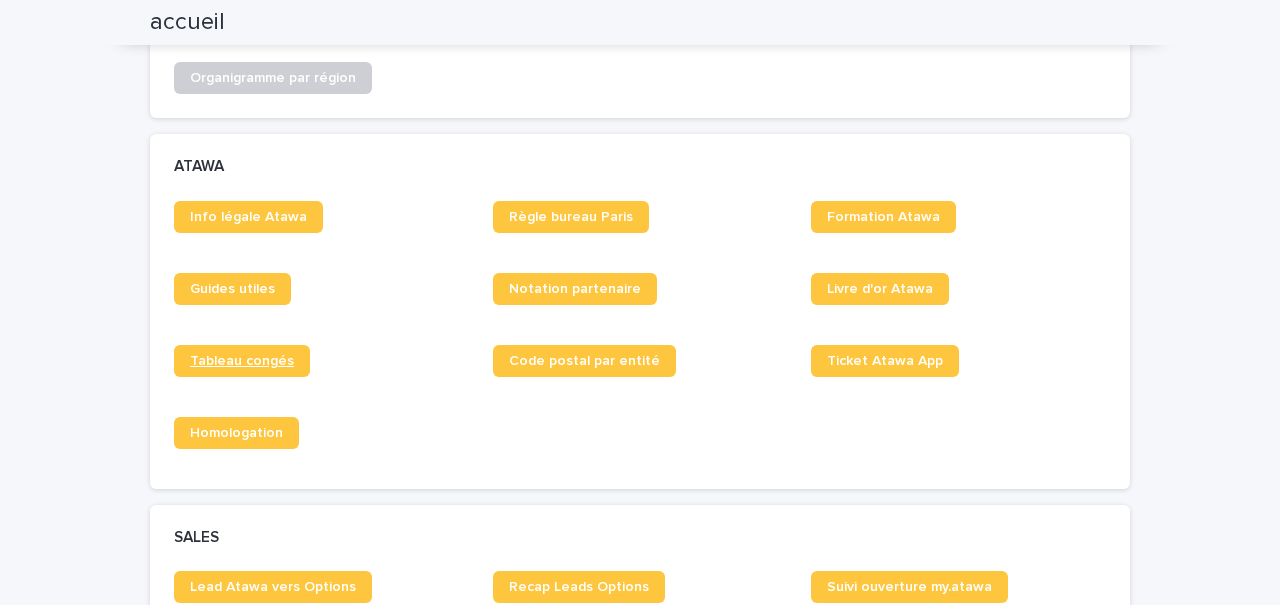click on "Tableau congés" at bounding box center [242, 361] 